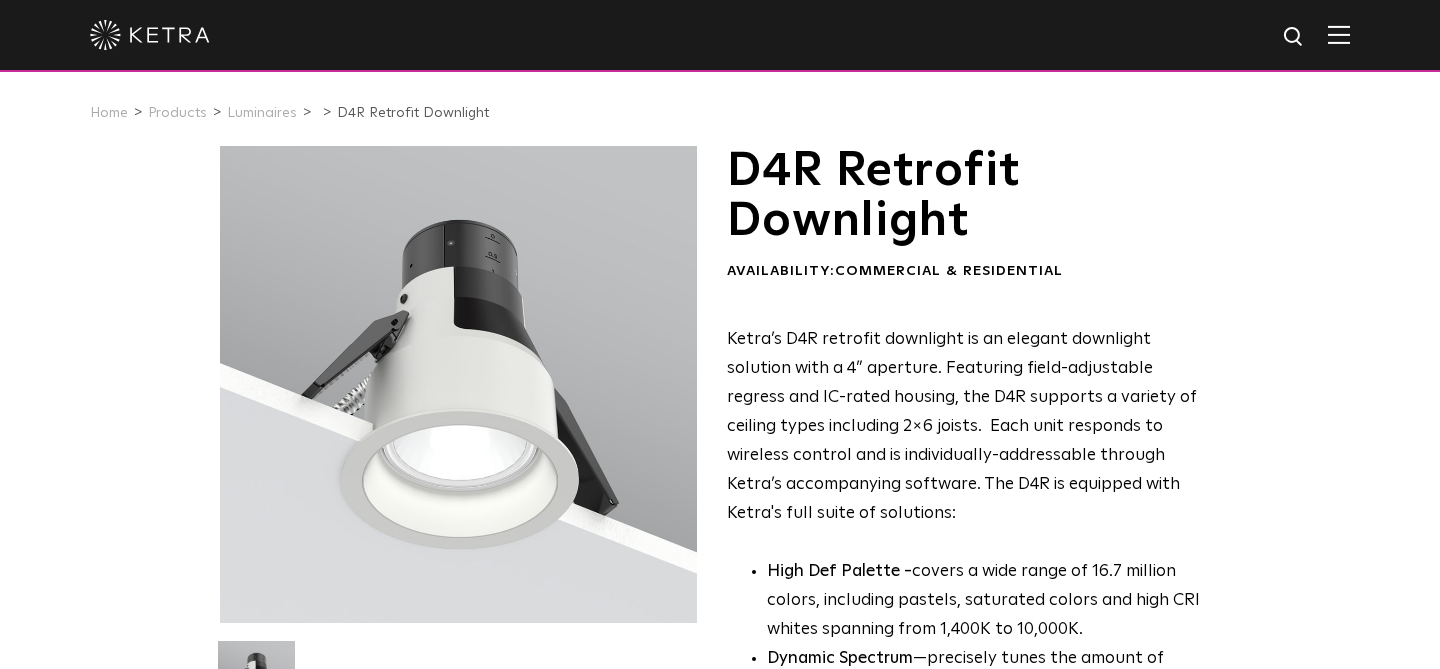 scroll, scrollTop: 111, scrollLeft: 0, axis: vertical 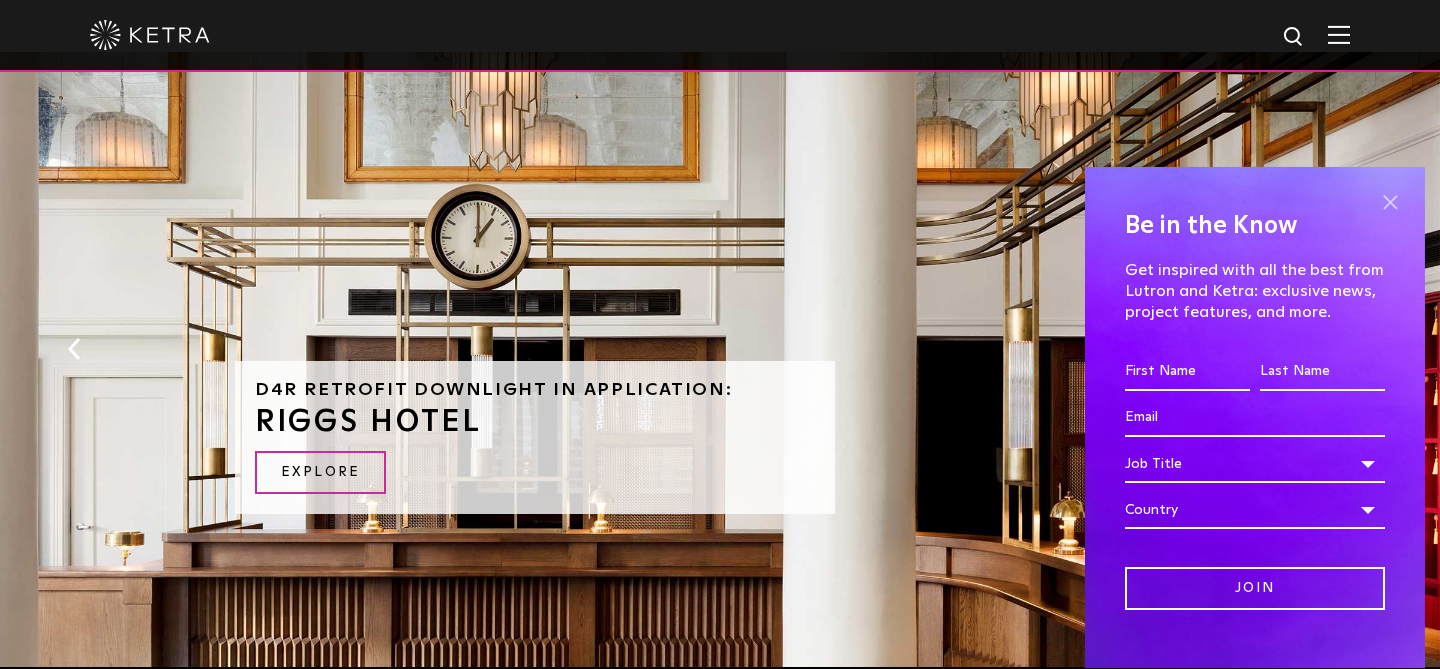 click at bounding box center [1390, 202] 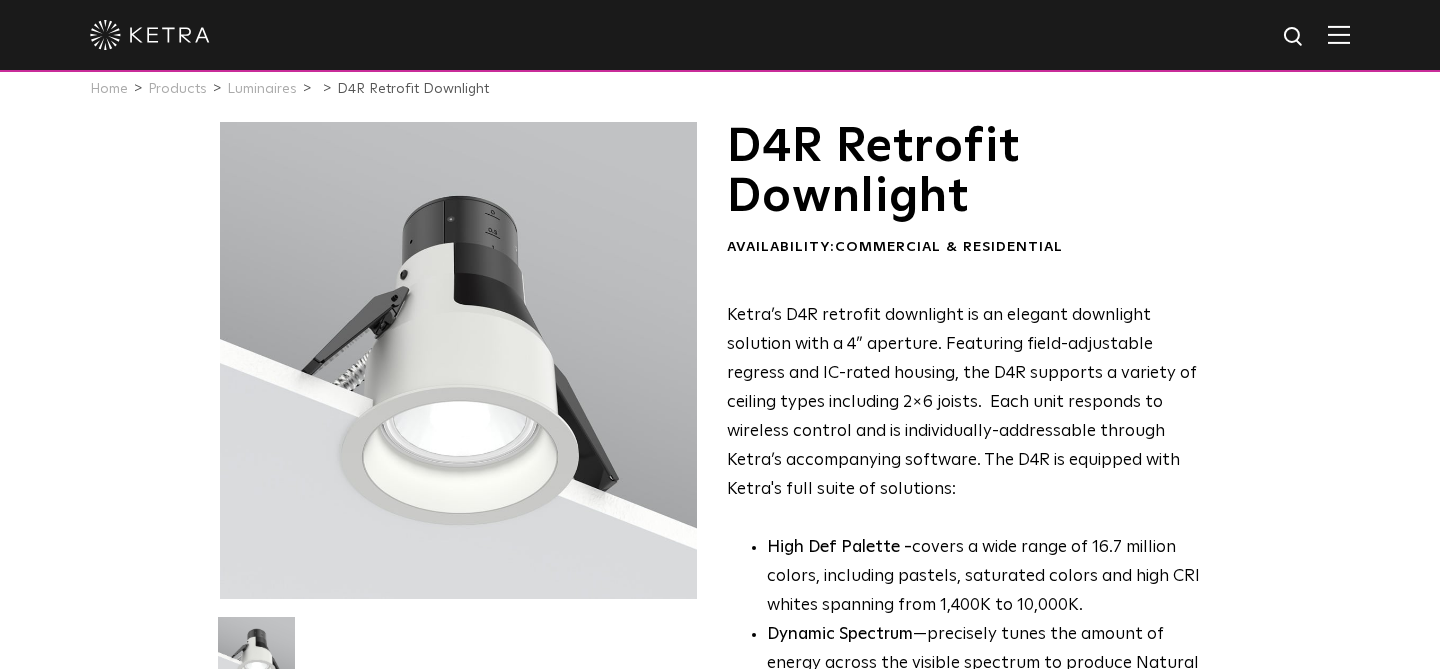 scroll, scrollTop: 0, scrollLeft: 0, axis: both 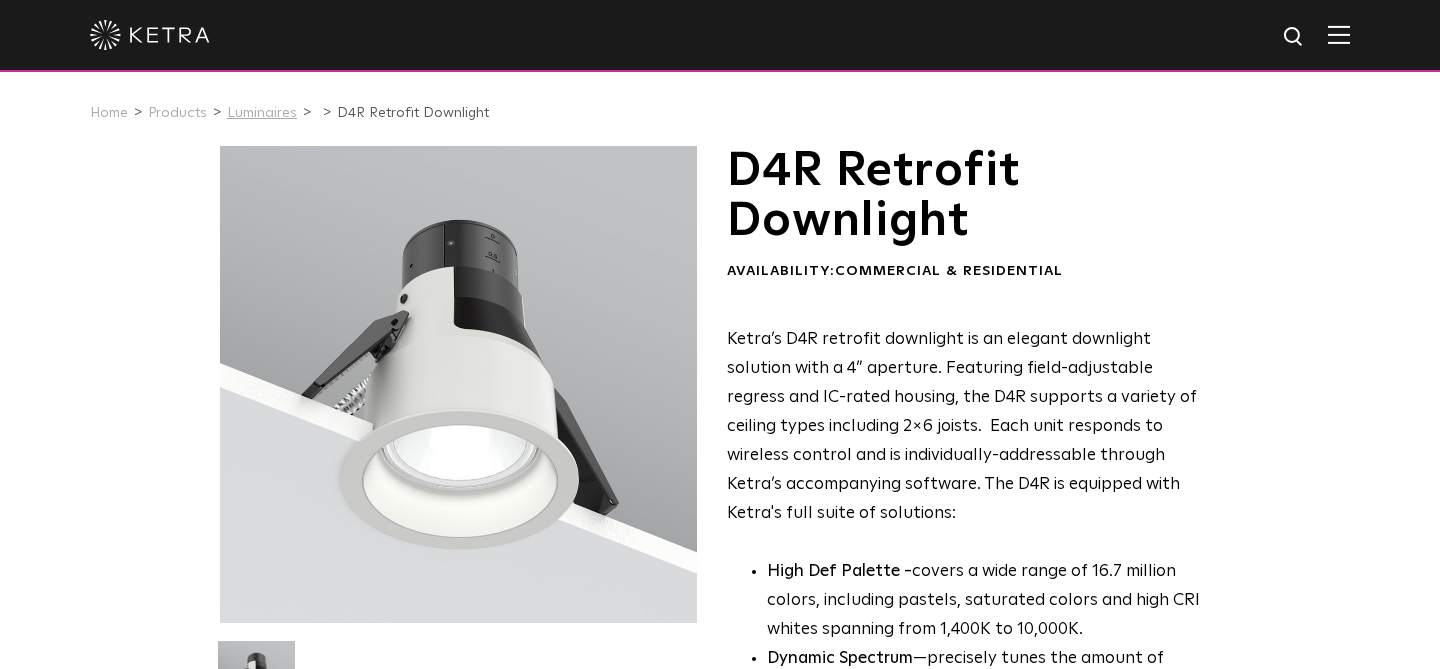 click on "Luminaires" at bounding box center [262, 113] 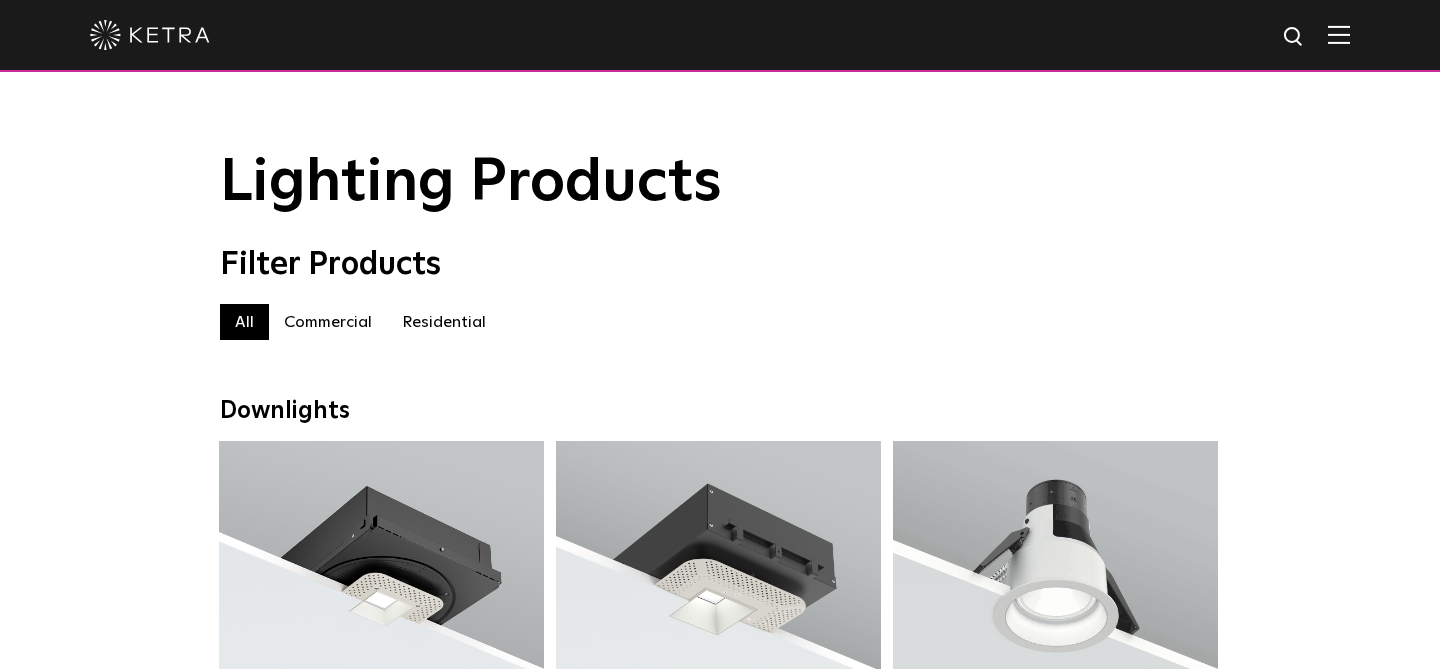 scroll, scrollTop: 0, scrollLeft: 0, axis: both 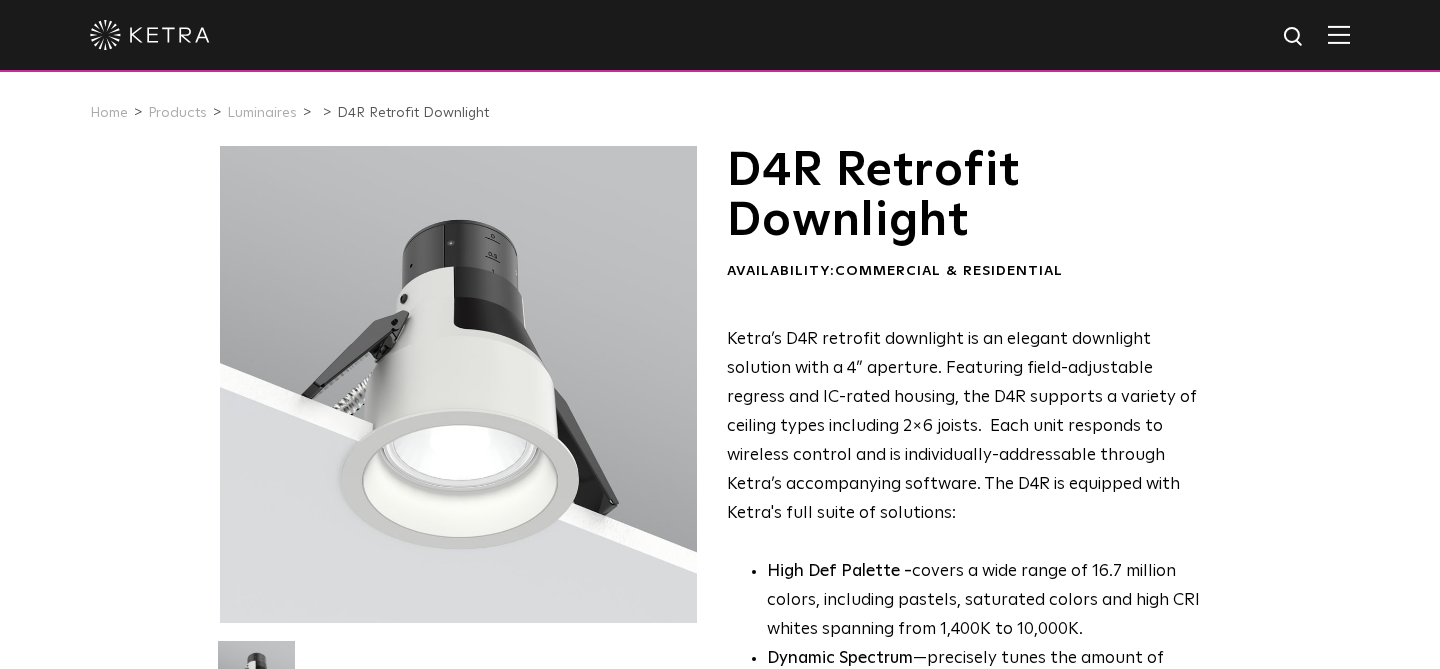 click on "Luminaires" at bounding box center [269, 113] 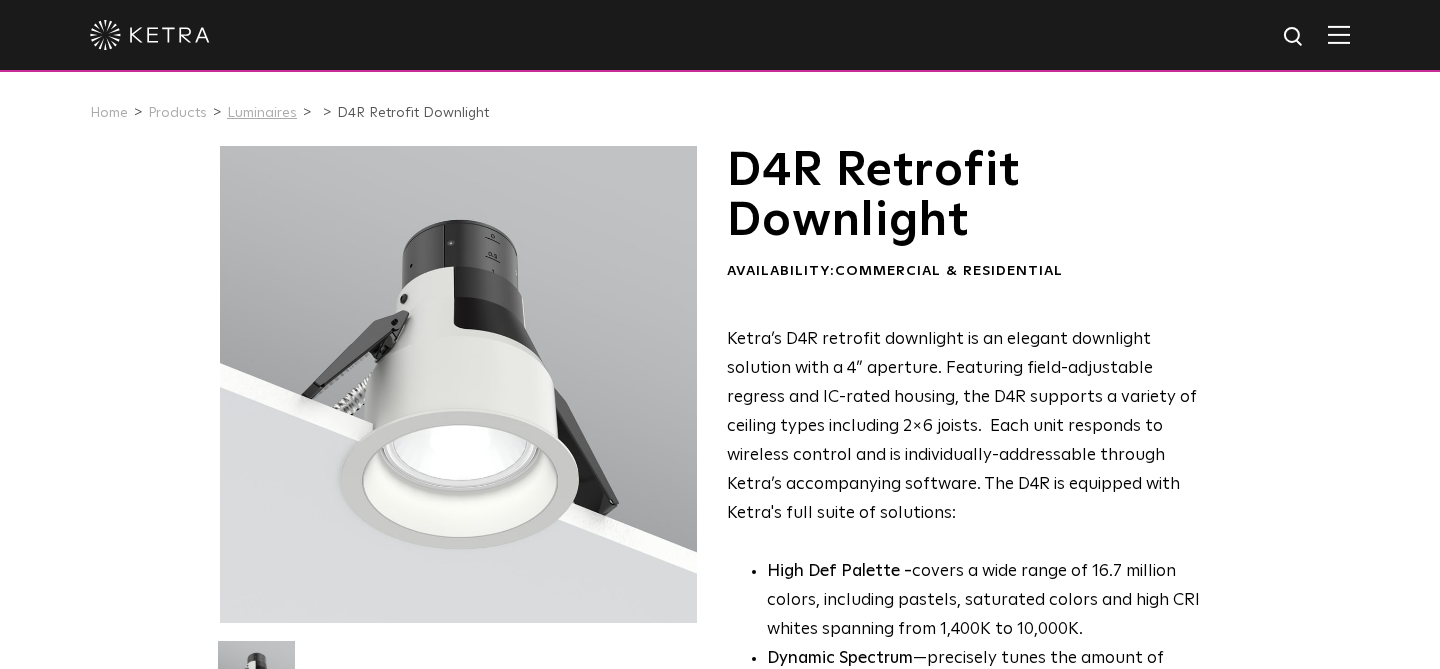 click on "Luminaires" at bounding box center (262, 113) 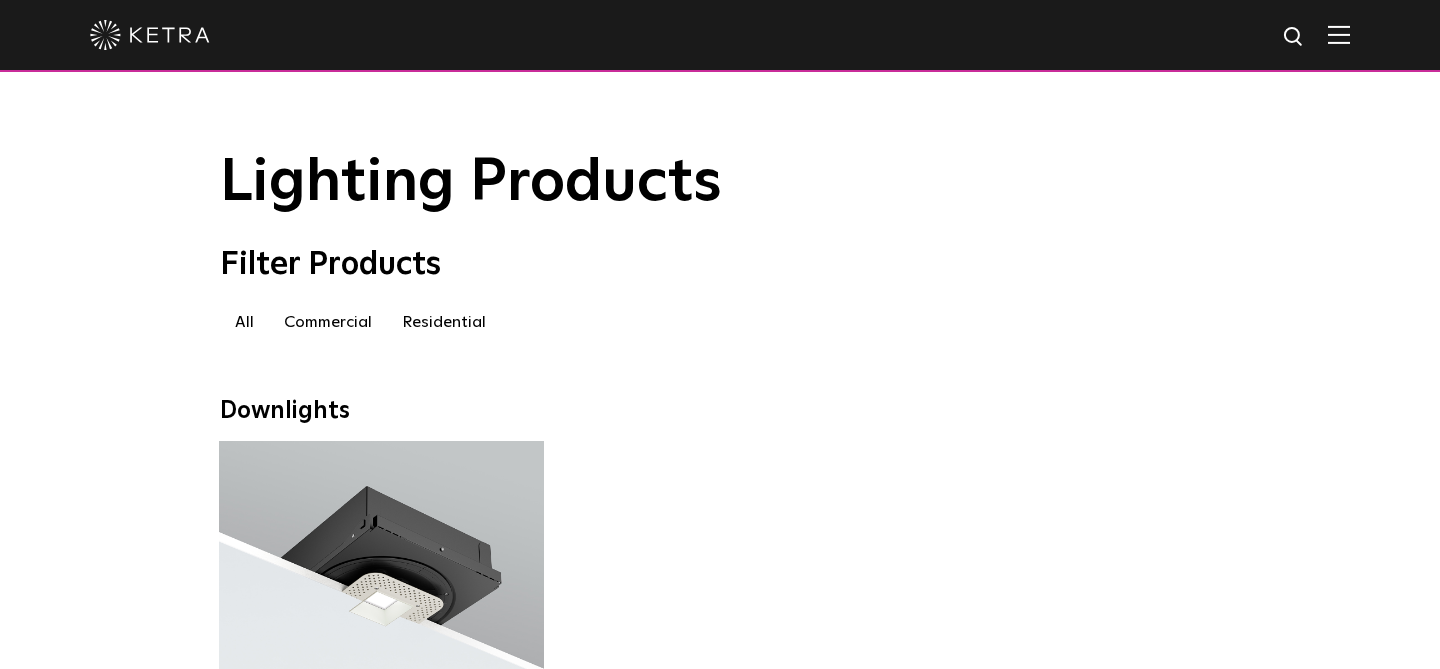 scroll, scrollTop: 0, scrollLeft: 0, axis: both 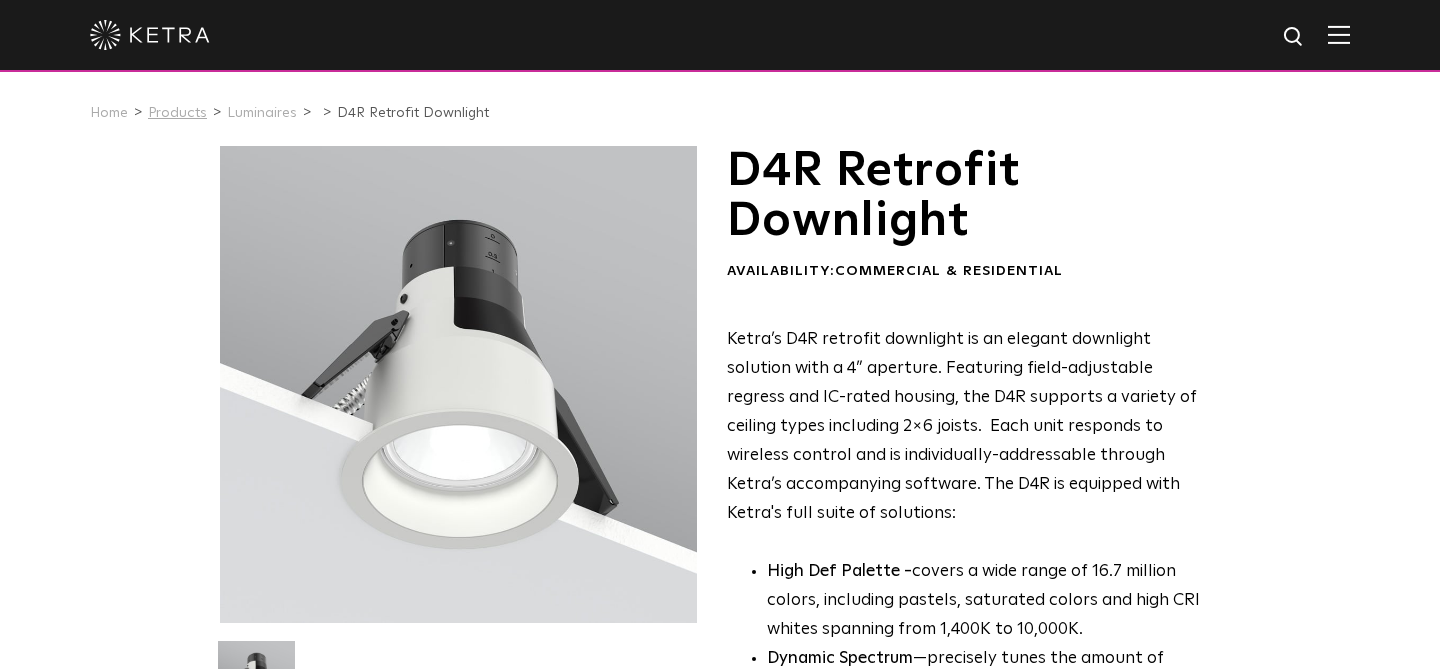 click on "Products" at bounding box center (177, 113) 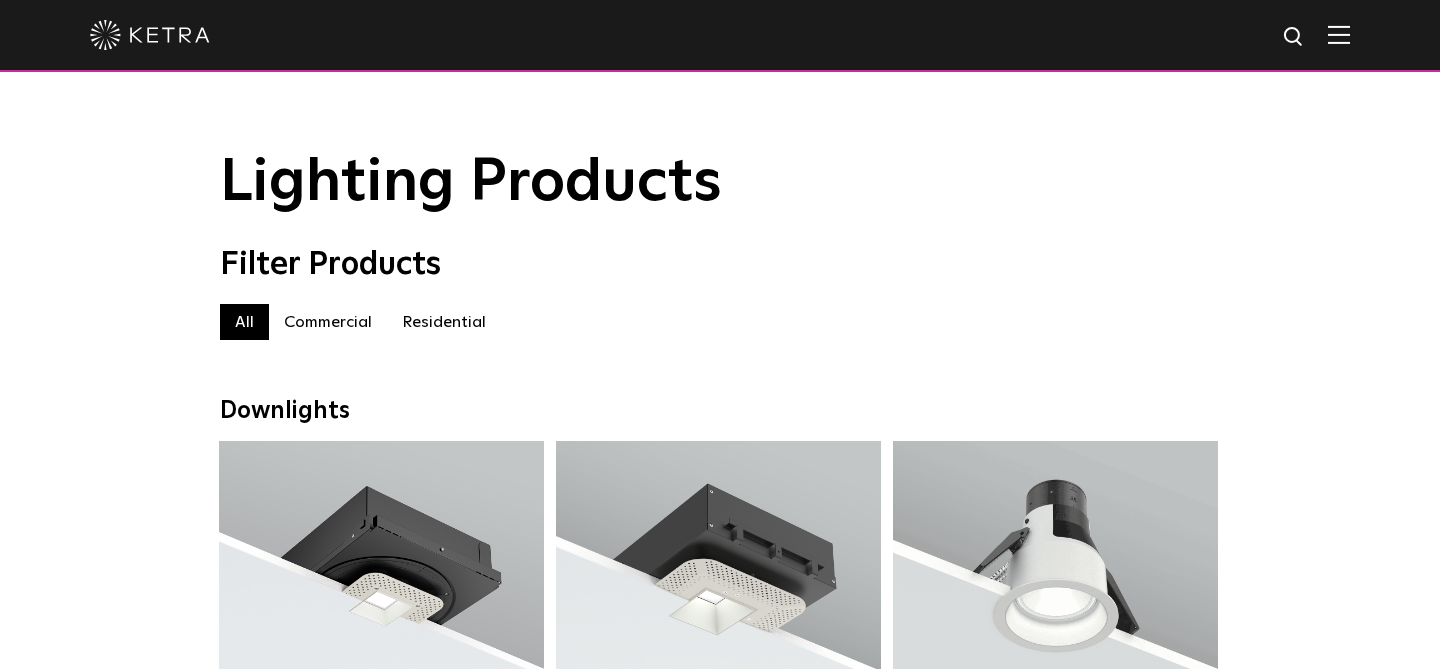 scroll, scrollTop: 0, scrollLeft: 0, axis: both 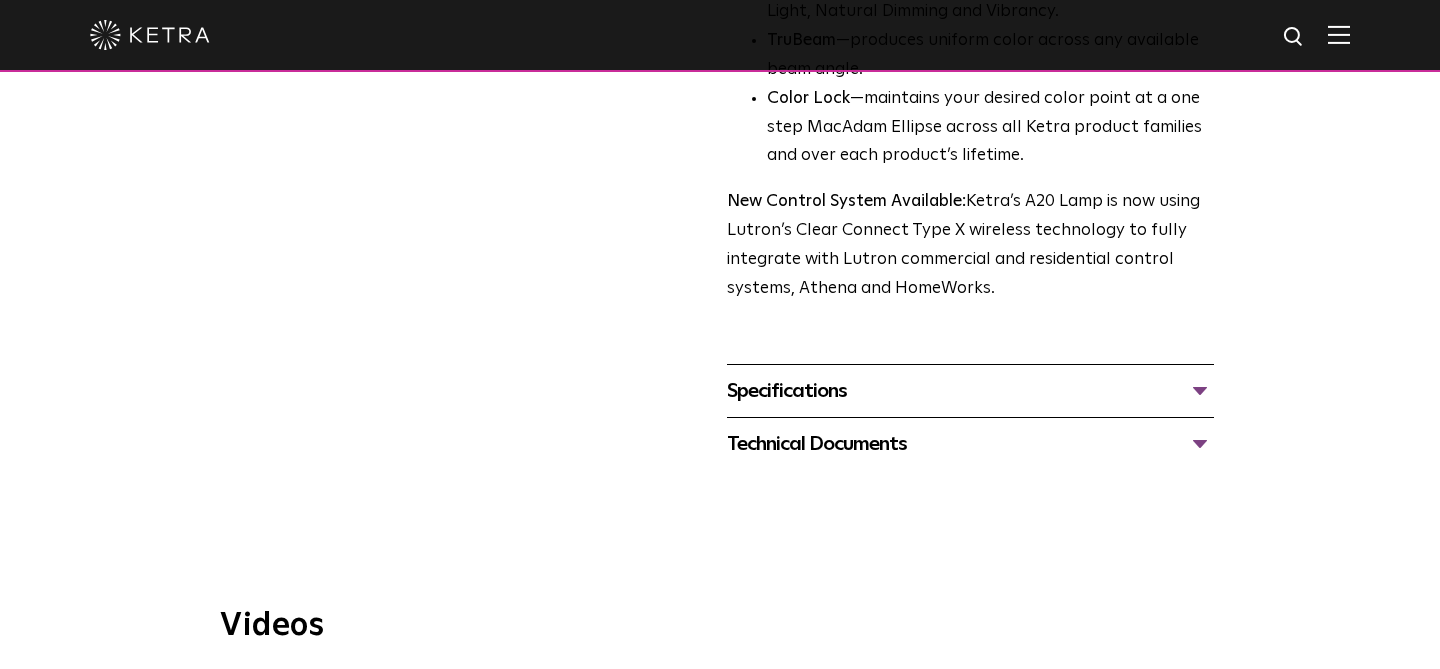 click on "Specifications" at bounding box center [970, 391] 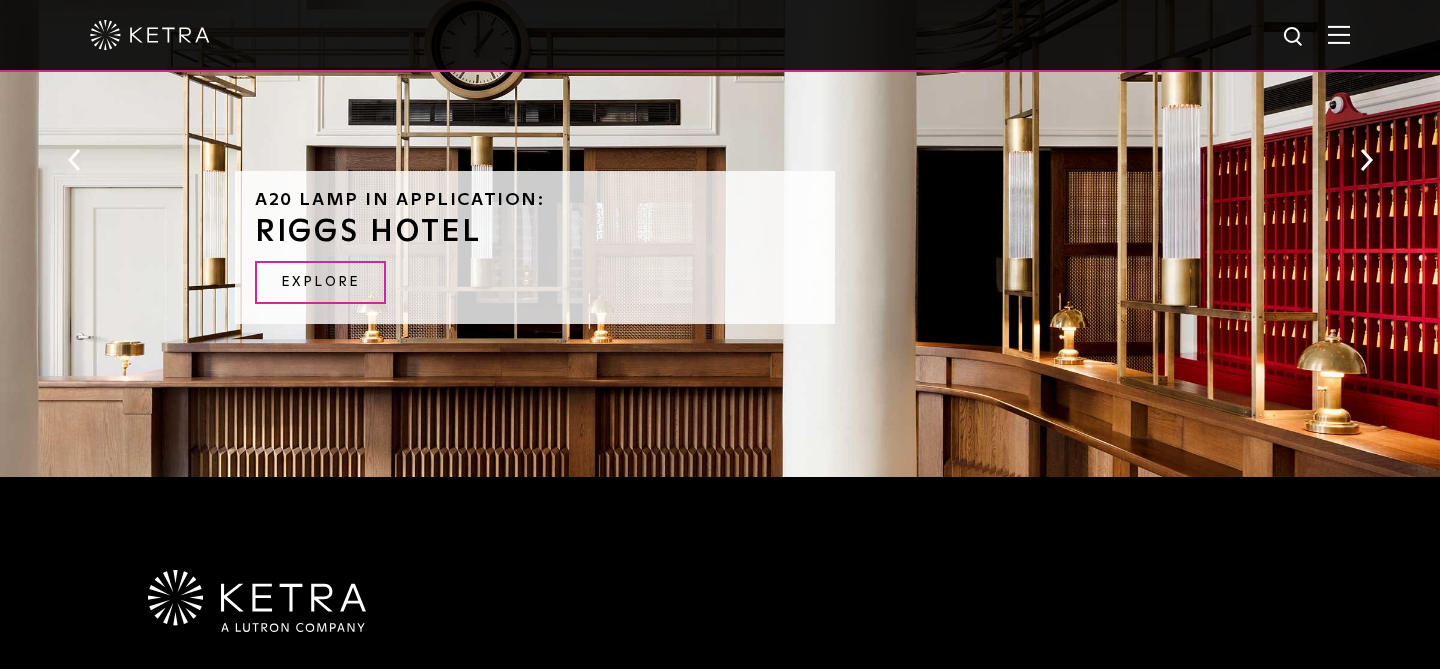 scroll, scrollTop: 2715, scrollLeft: 0, axis: vertical 